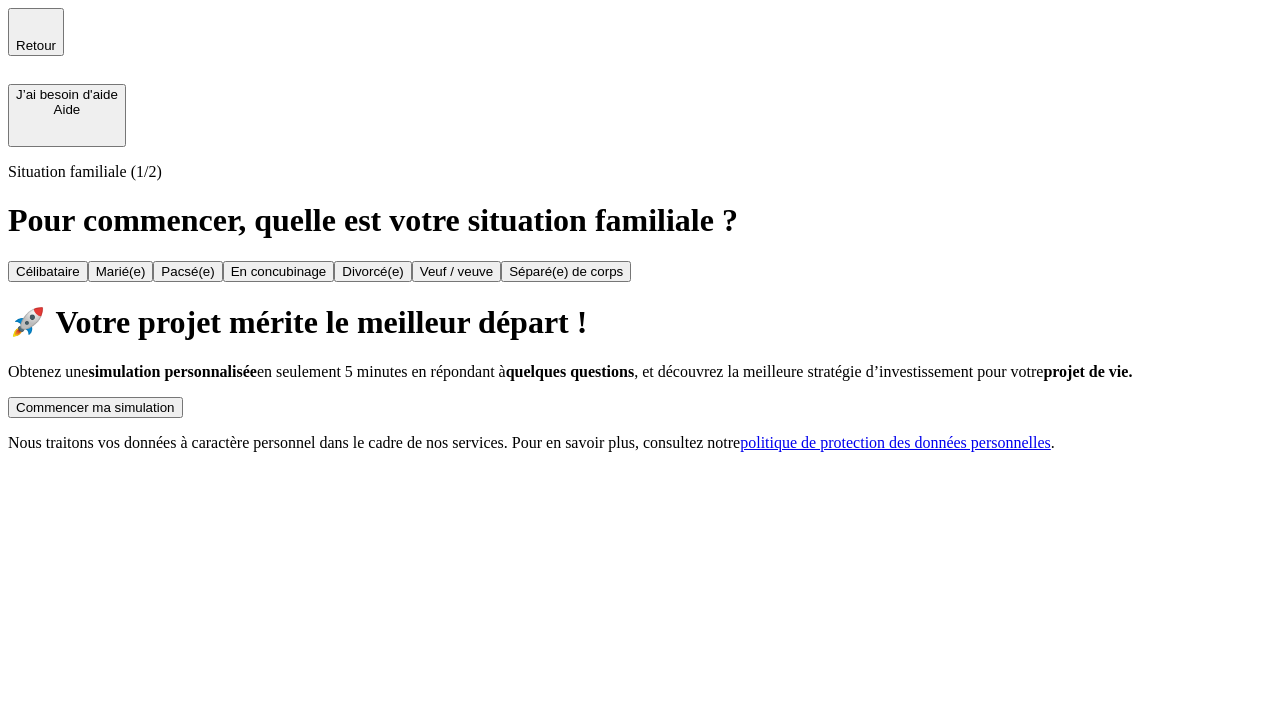 scroll, scrollTop: 0, scrollLeft: 0, axis: both 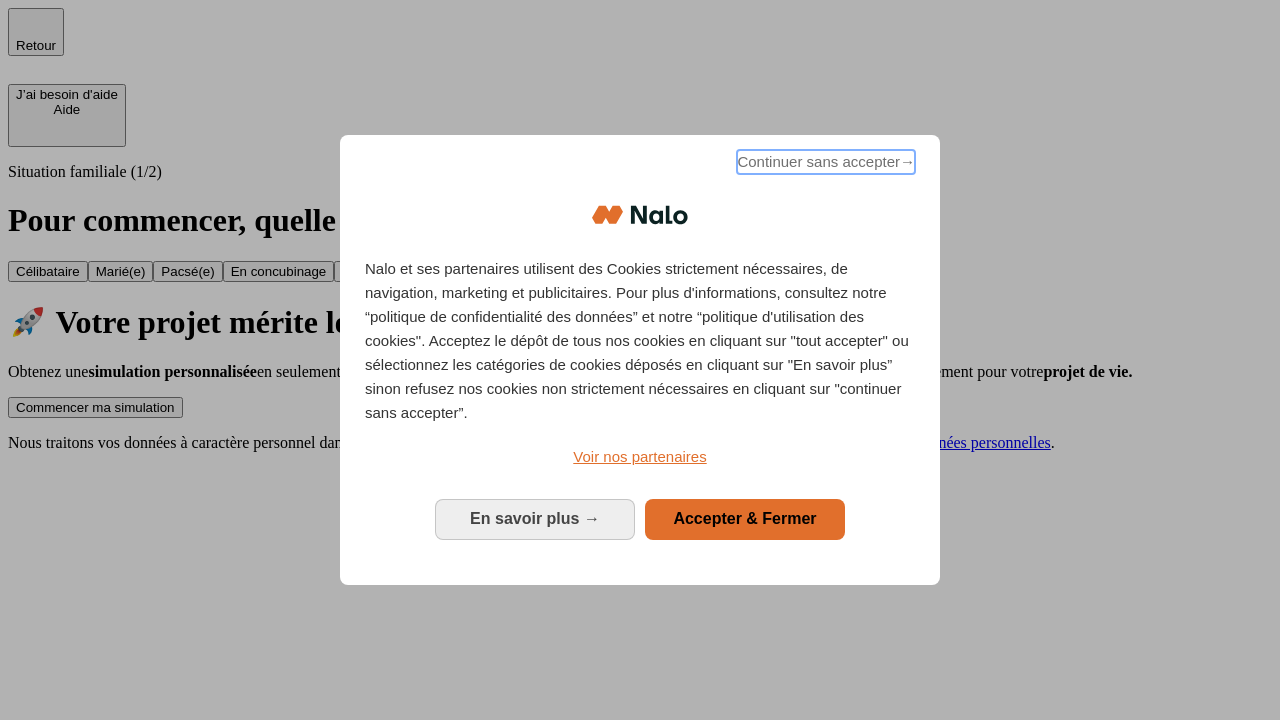 click on "Continuer sans accepter  →" at bounding box center [826, 162] 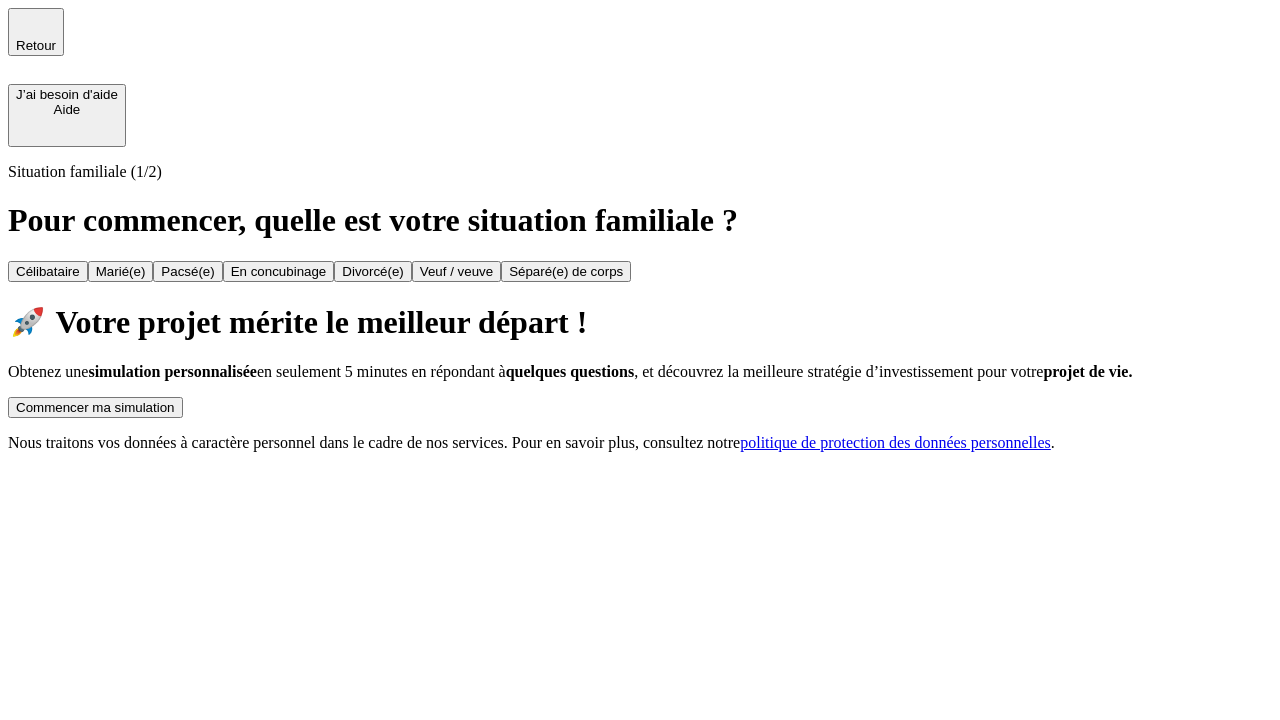 click on "Commencer ma simulation" at bounding box center (95, 407) 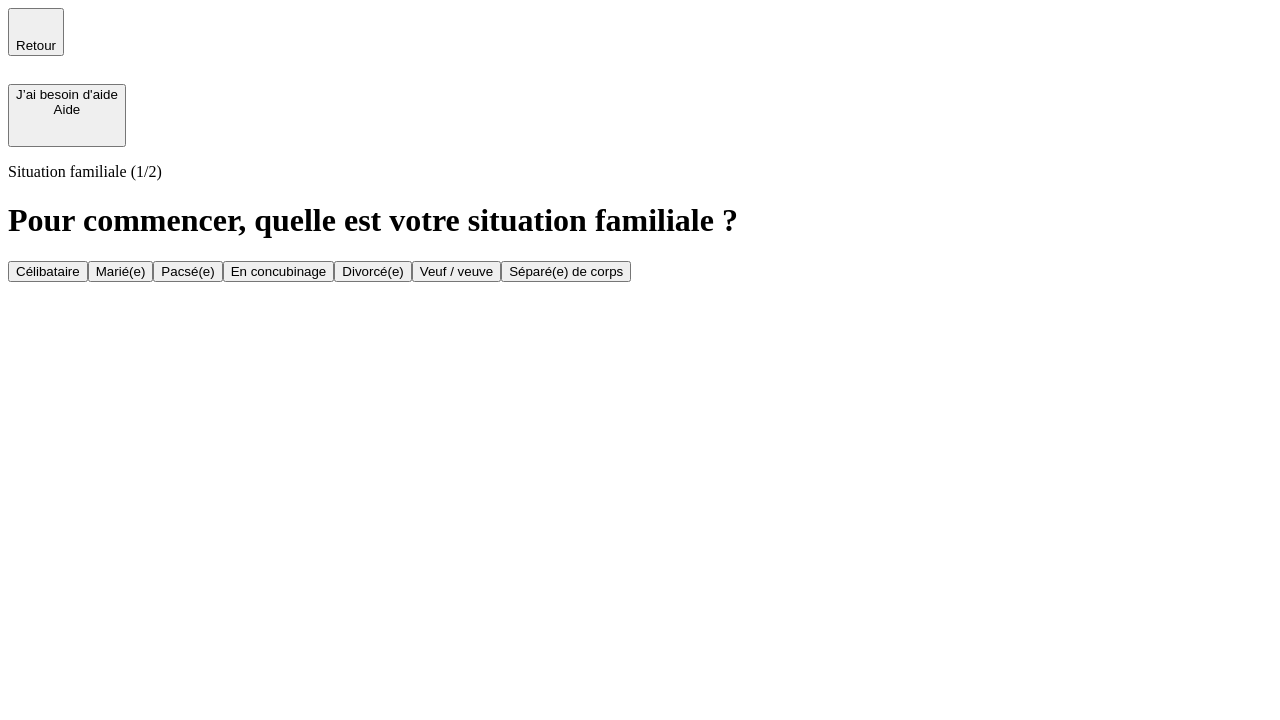 click on "Veuf / veuve" at bounding box center [456, 271] 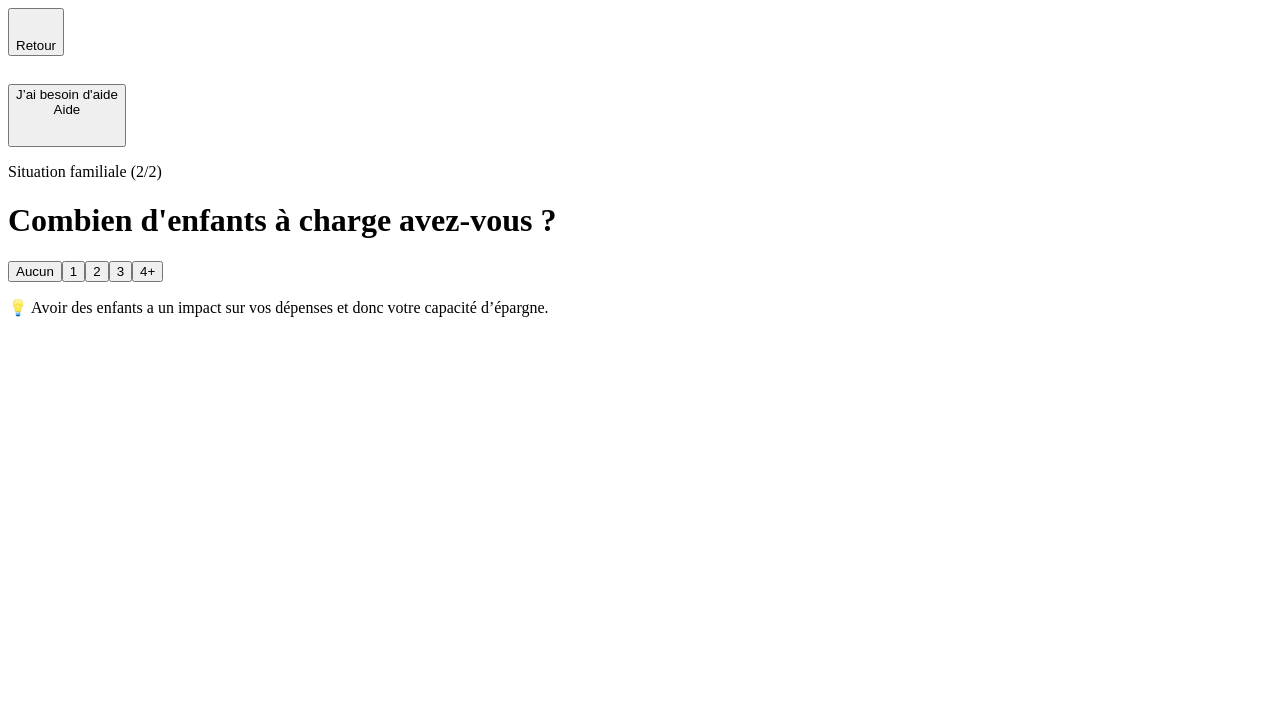 click on "1" at bounding box center (73, 271) 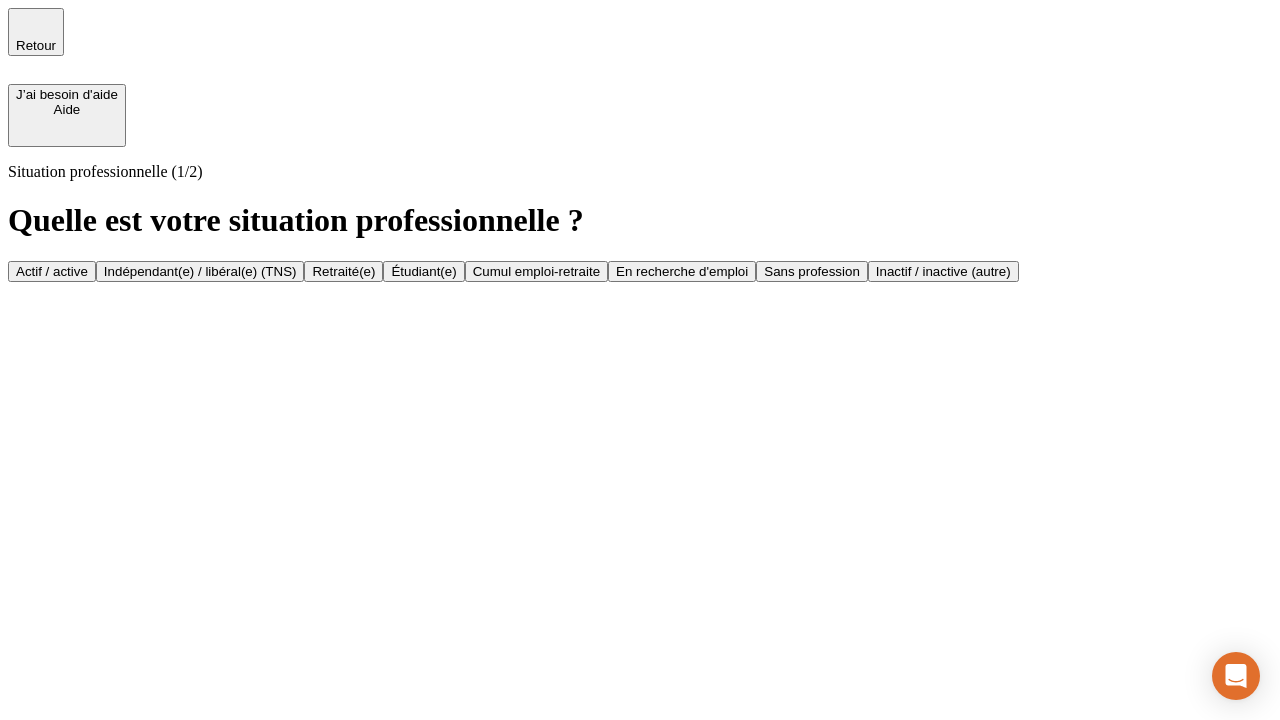 click on "Retraité(e)" at bounding box center [343, 271] 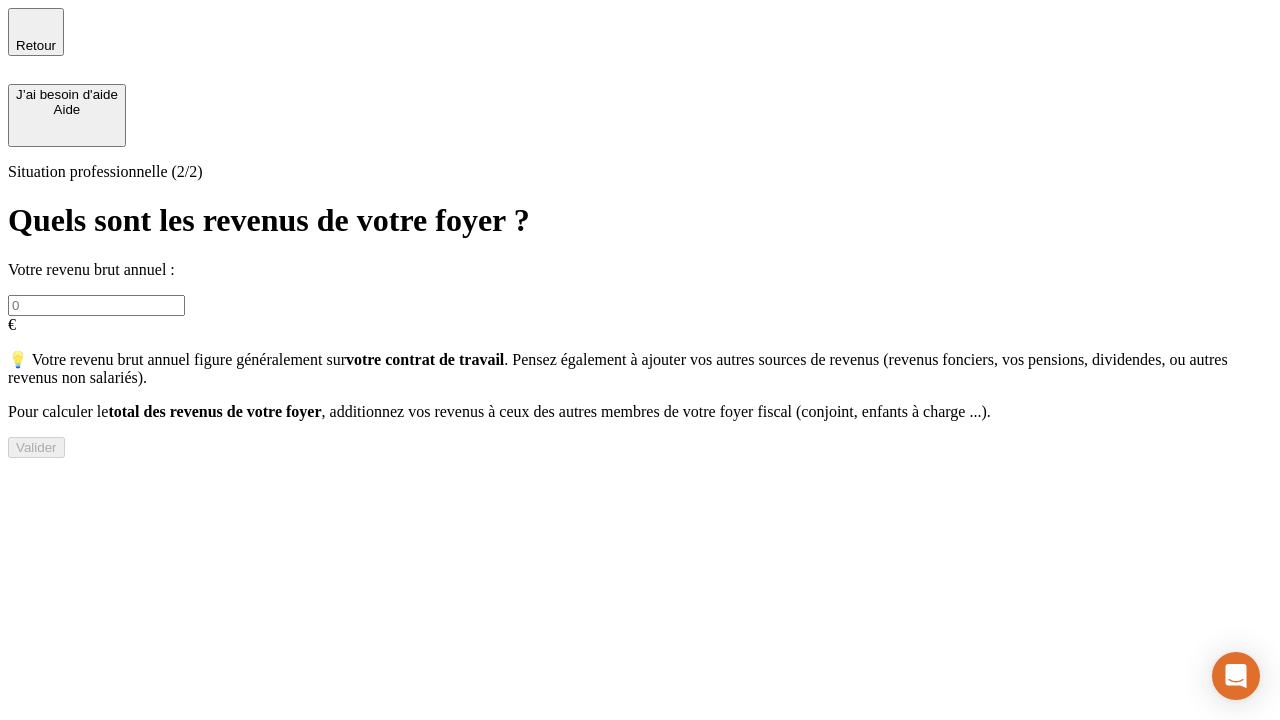 click at bounding box center [96, 305] 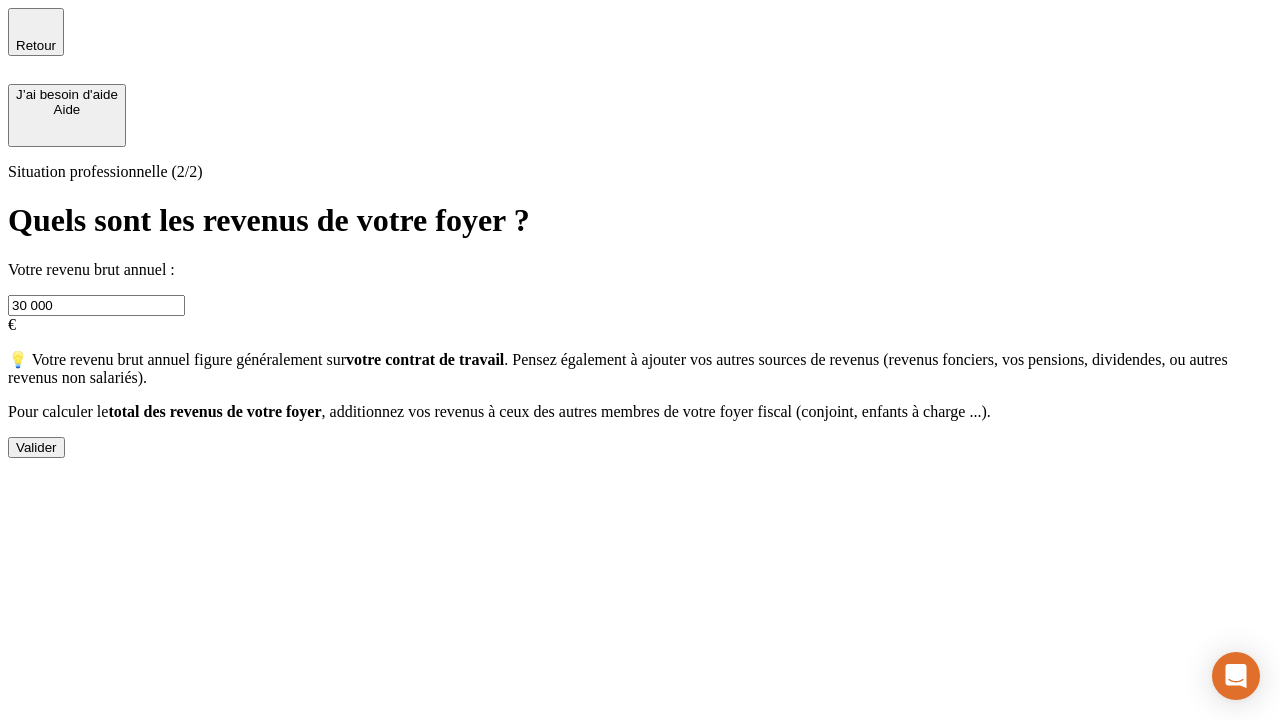 click on "Valider" at bounding box center [36, 447] 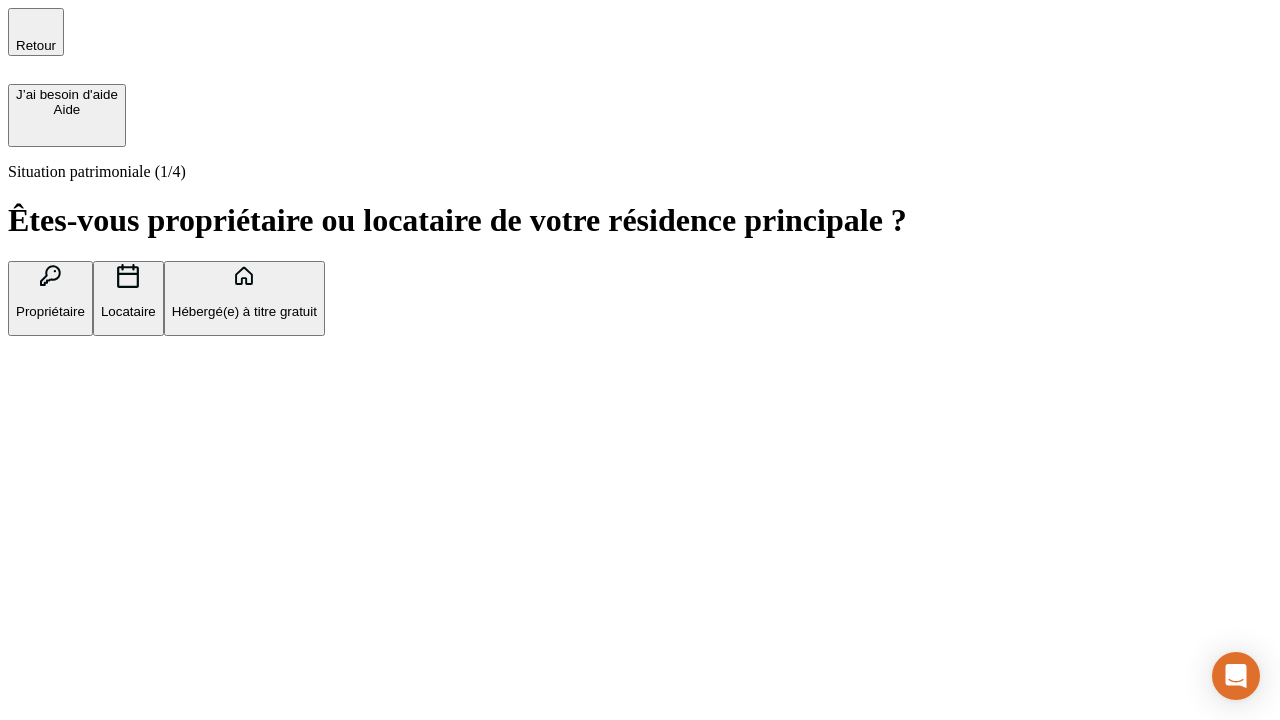 click on "Locataire" at bounding box center (128, 311) 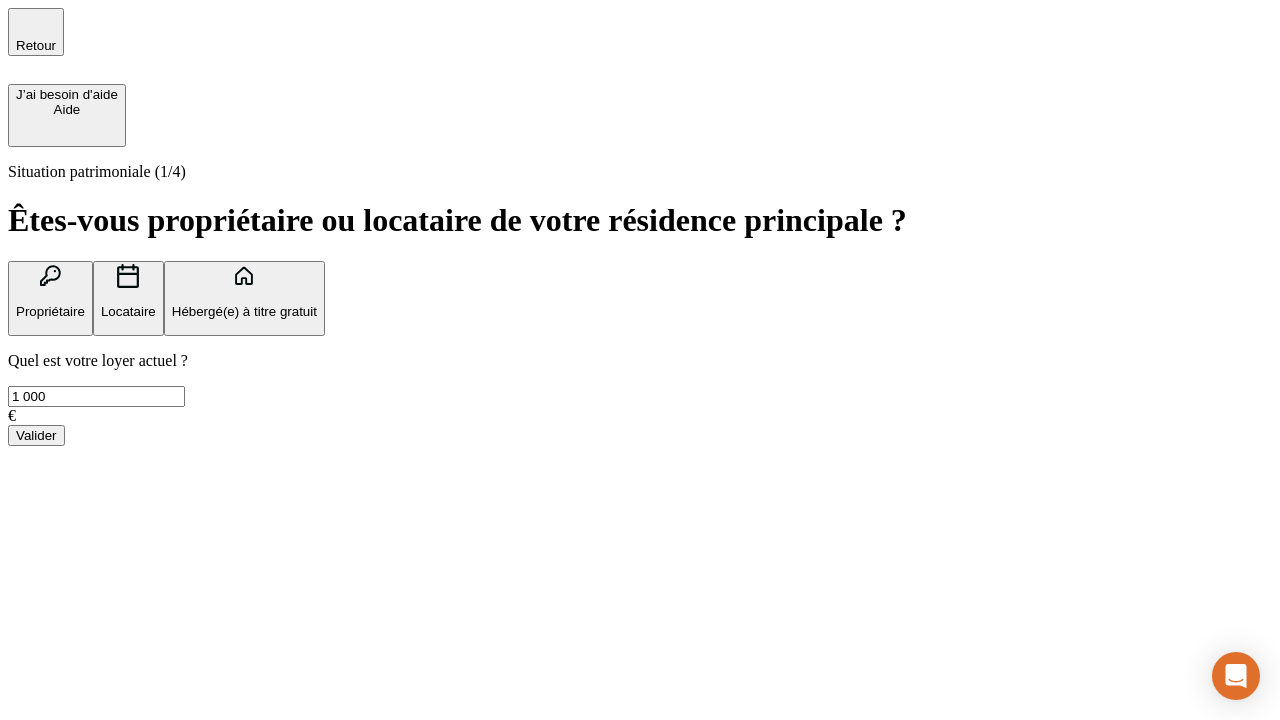 type on "1 000" 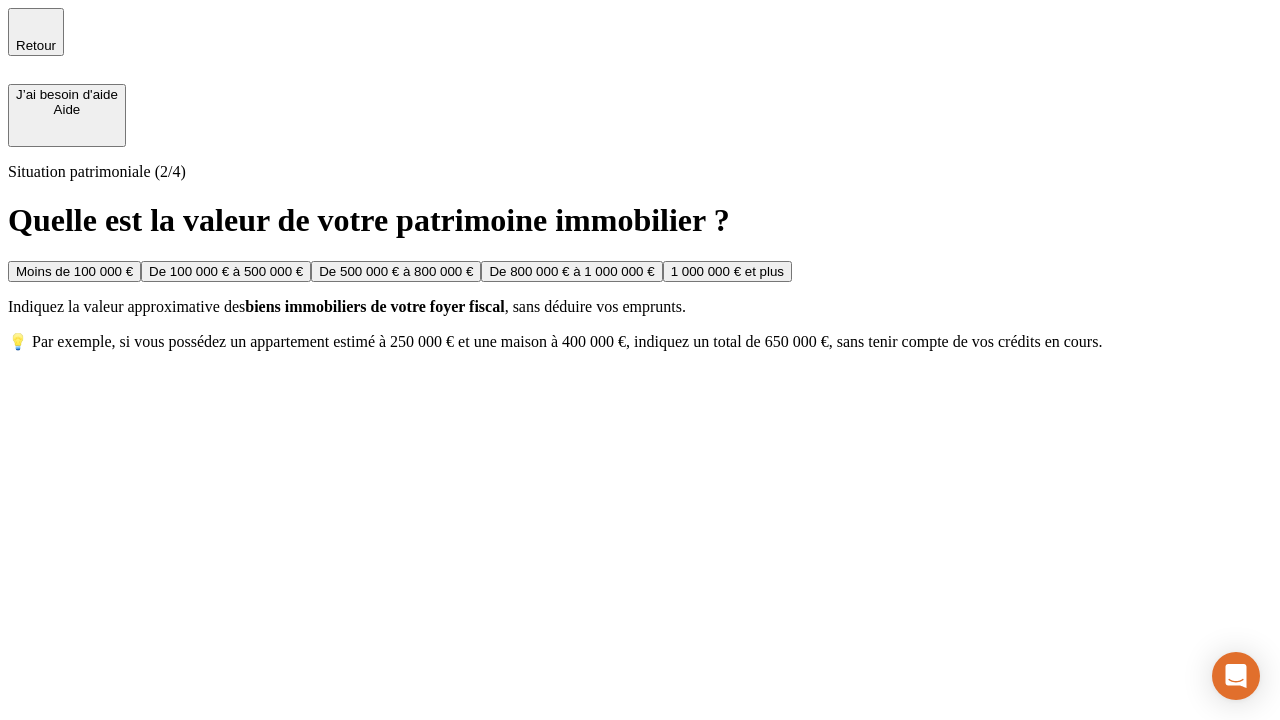 click on "Moins de 100 000 €" at bounding box center [74, 271] 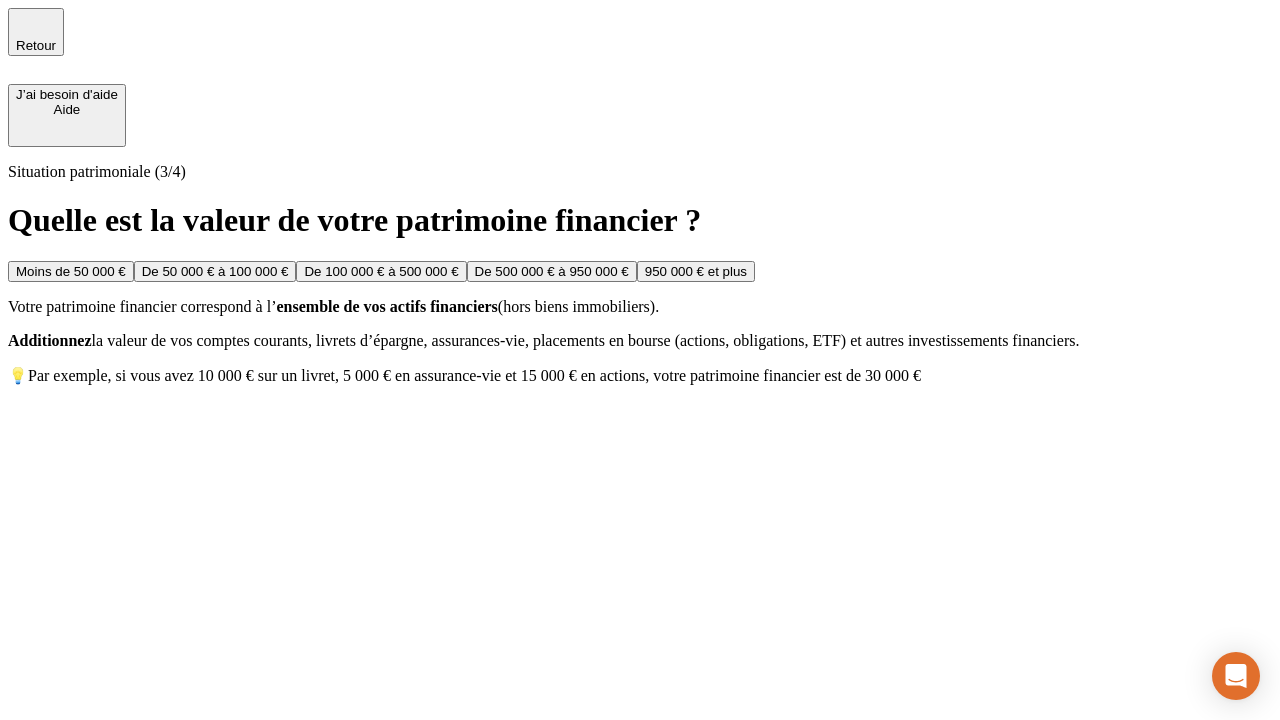 click on "Moins de 50 000 €" at bounding box center [71, 271] 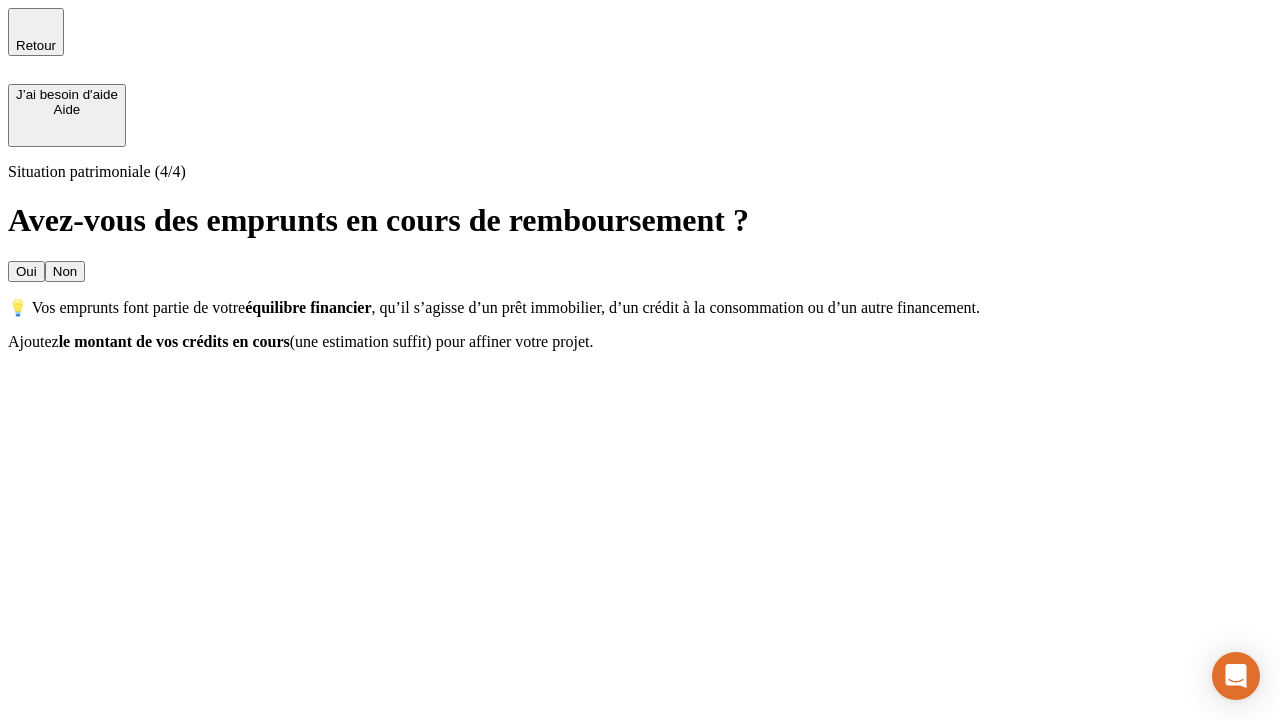 click on "Non" at bounding box center (65, 271) 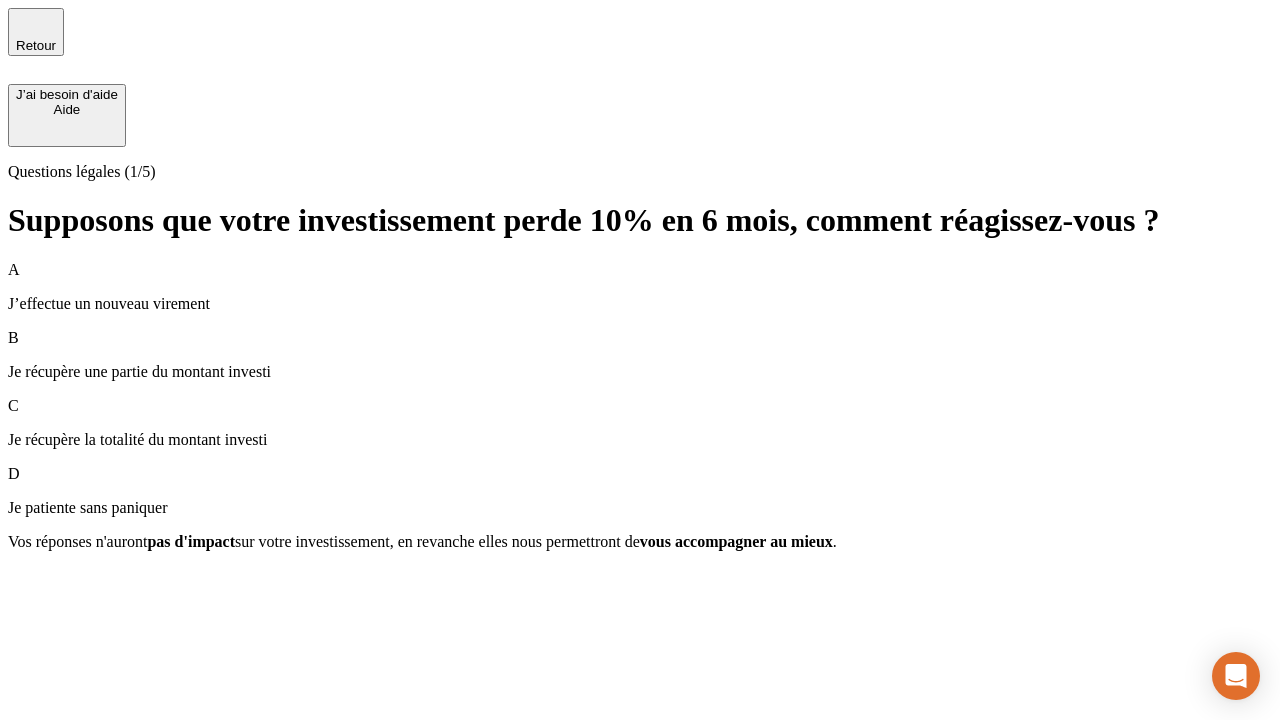 click on "Je récupère une partie du montant investi" at bounding box center [640, 372] 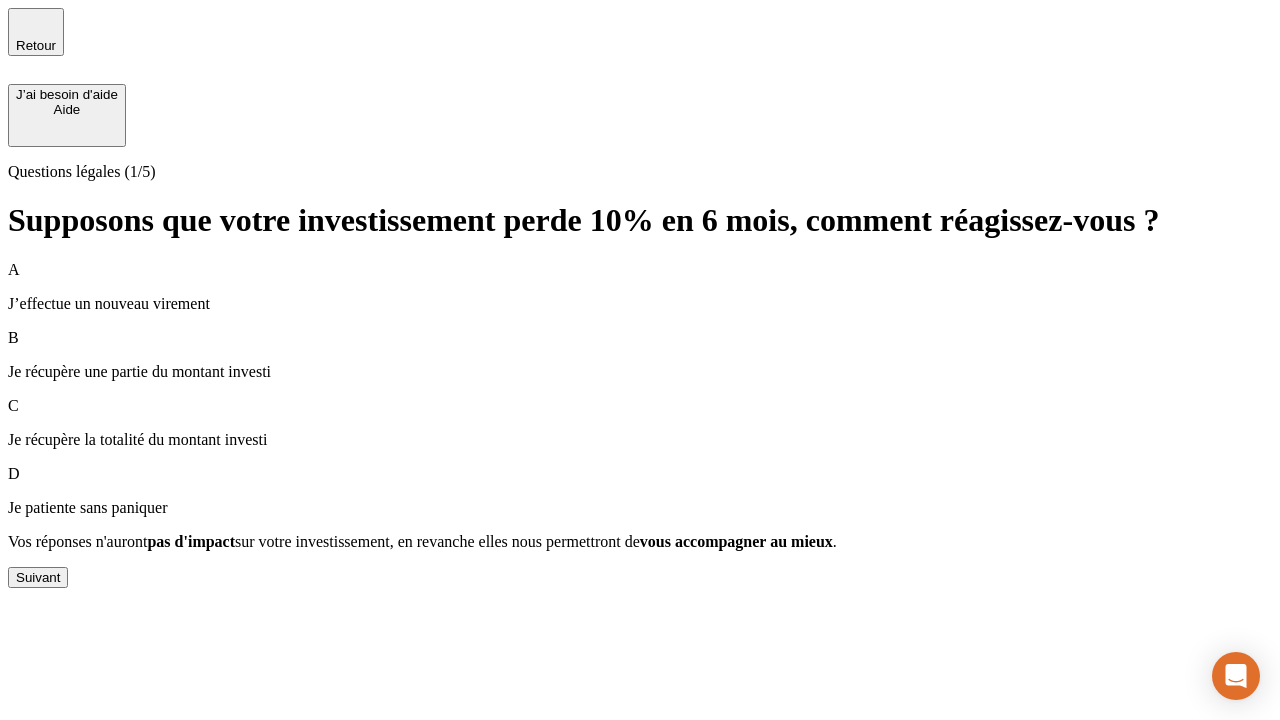 click on "Suivant" at bounding box center (38, 577) 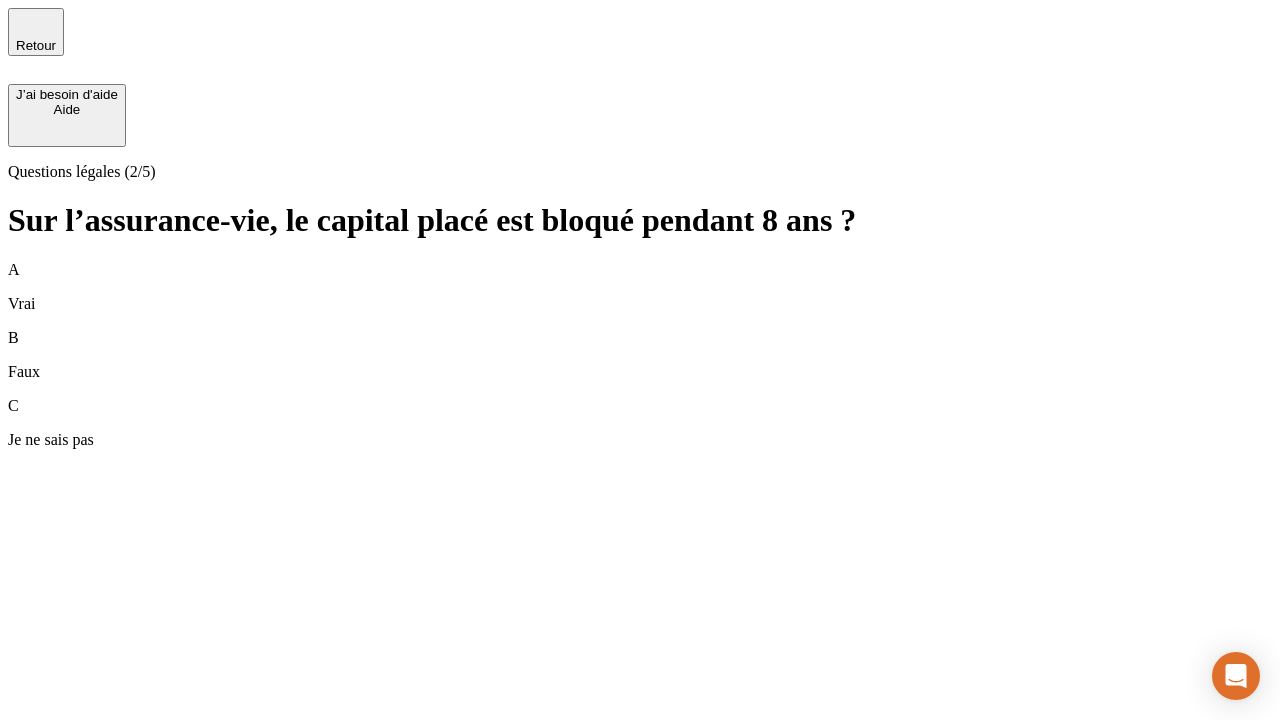 click on "B Faux" at bounding box center [640, 355] 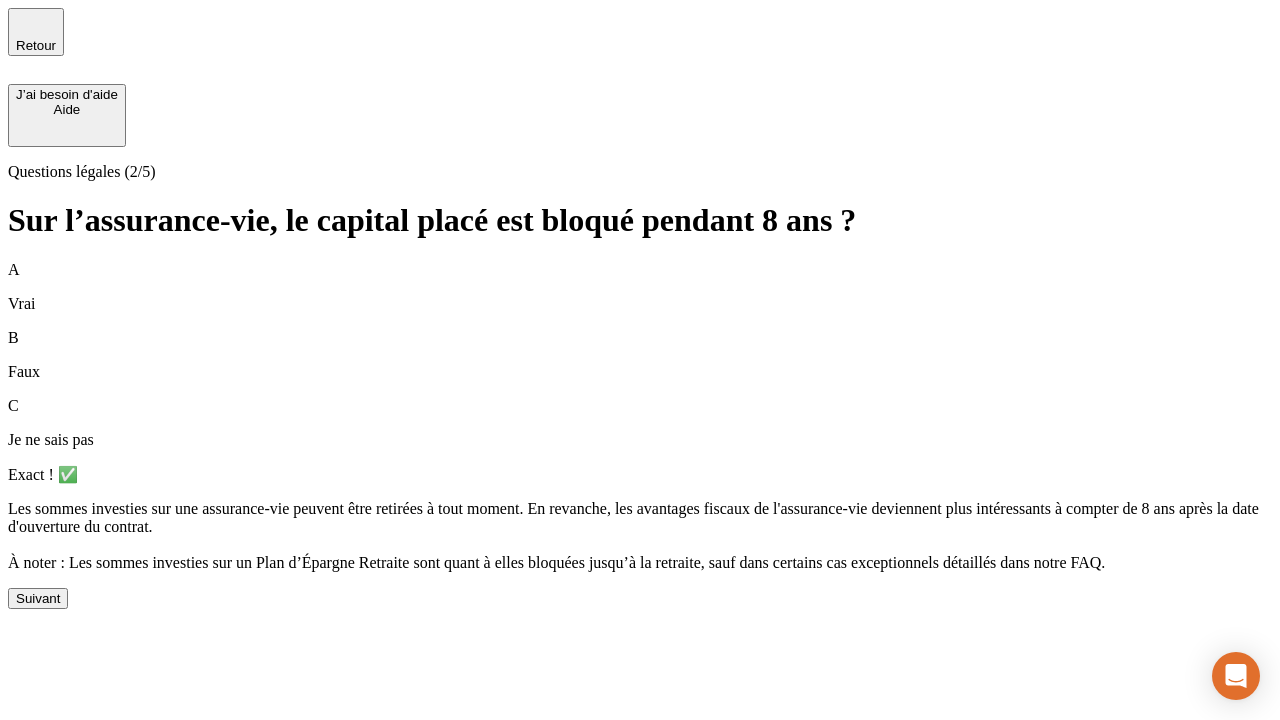 click on "Suivant" at bounding box center [38, 598] 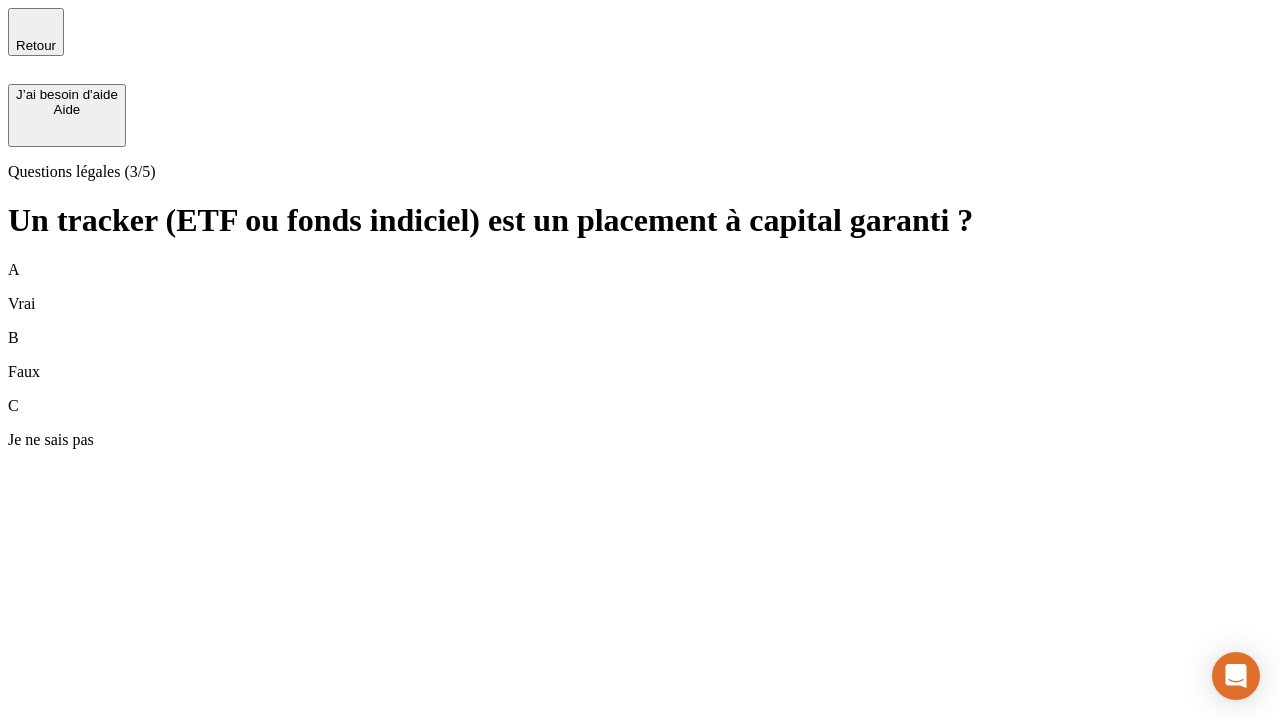 click on "B Faux" at bounding box center [640, 355] 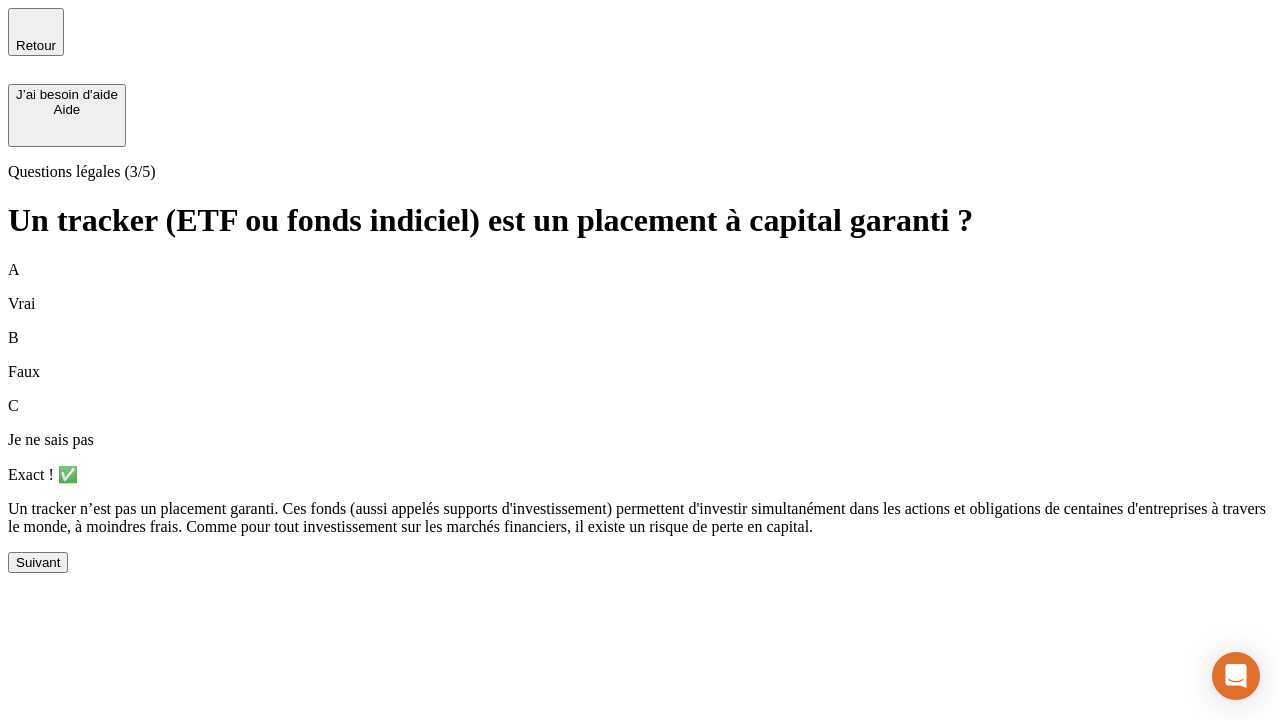 click on "Suivant" at bounding box center (38, 562) 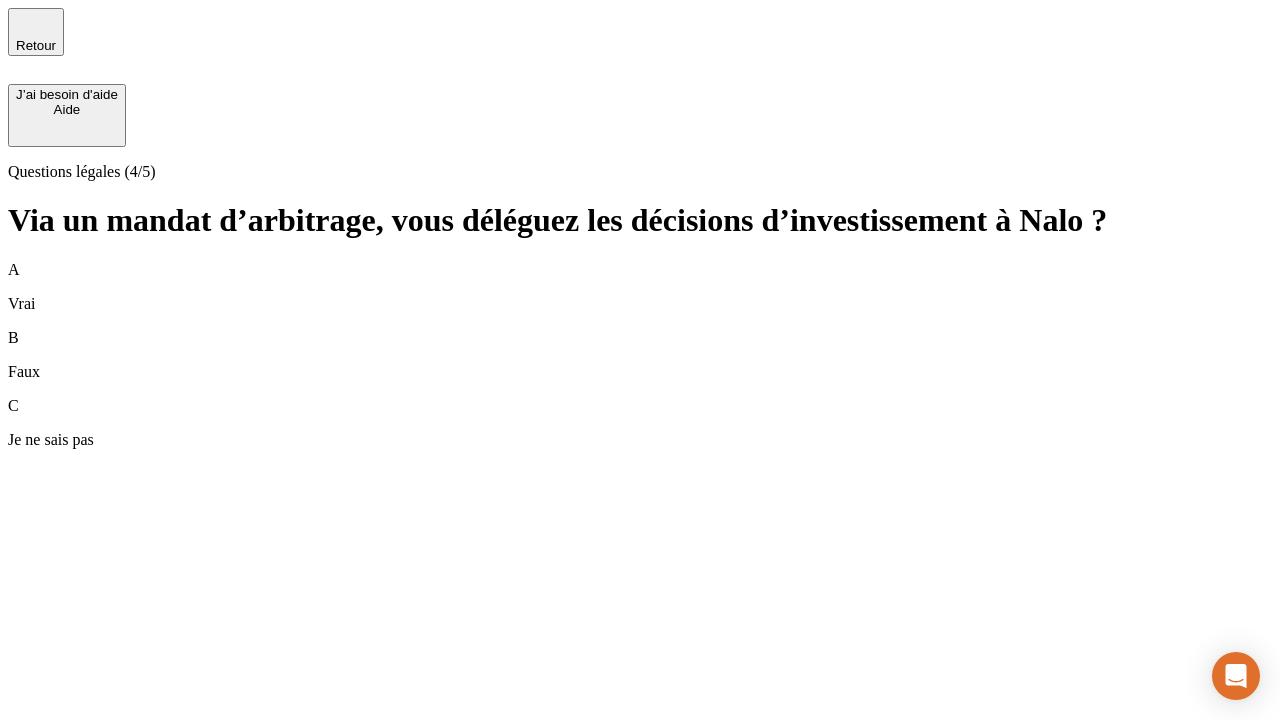 click on "A Vrai" at bounding box center [640, 287] 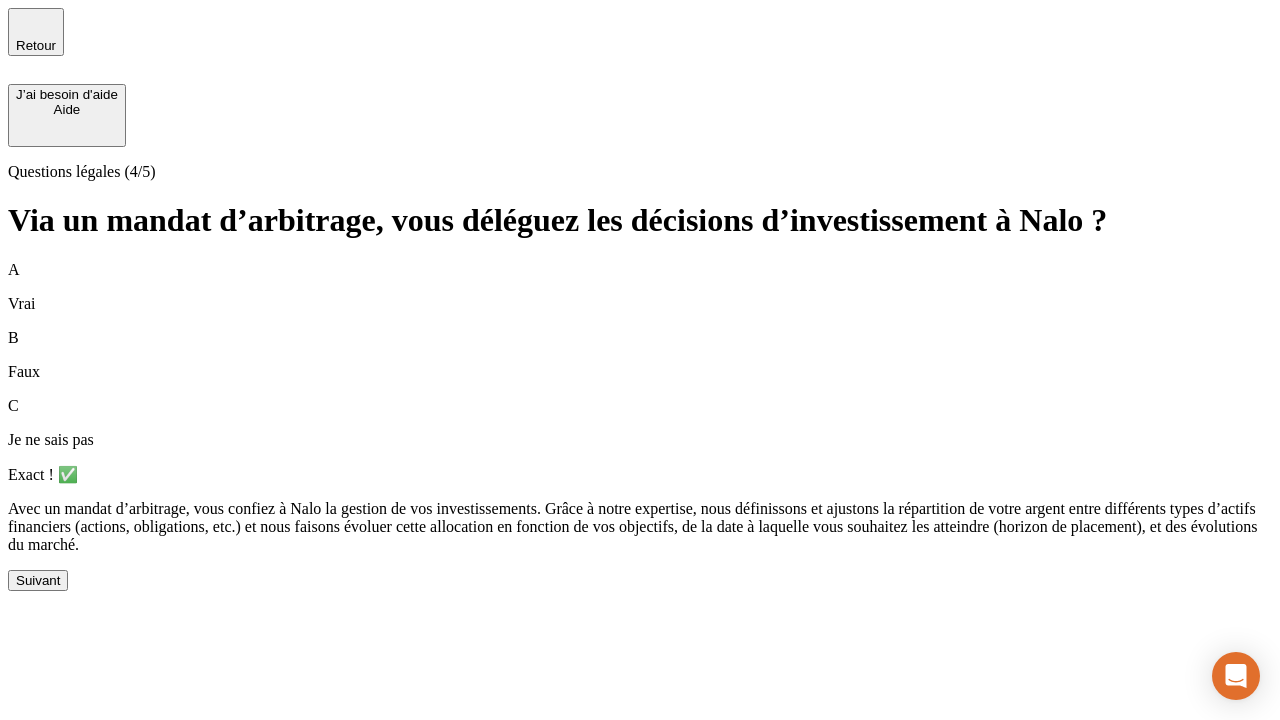click on "Suivant" at bounding box center [38, 580] 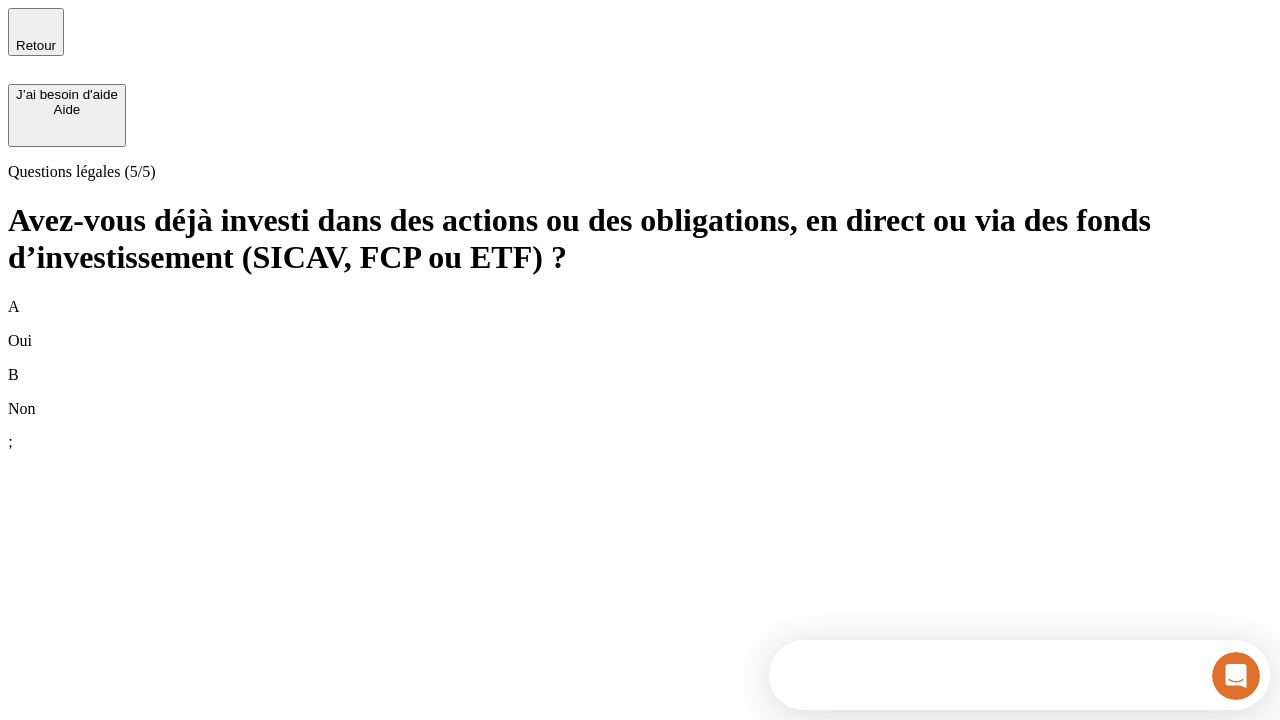 scroll, scrollTop: 0, scrollLeft: 0, axis: both 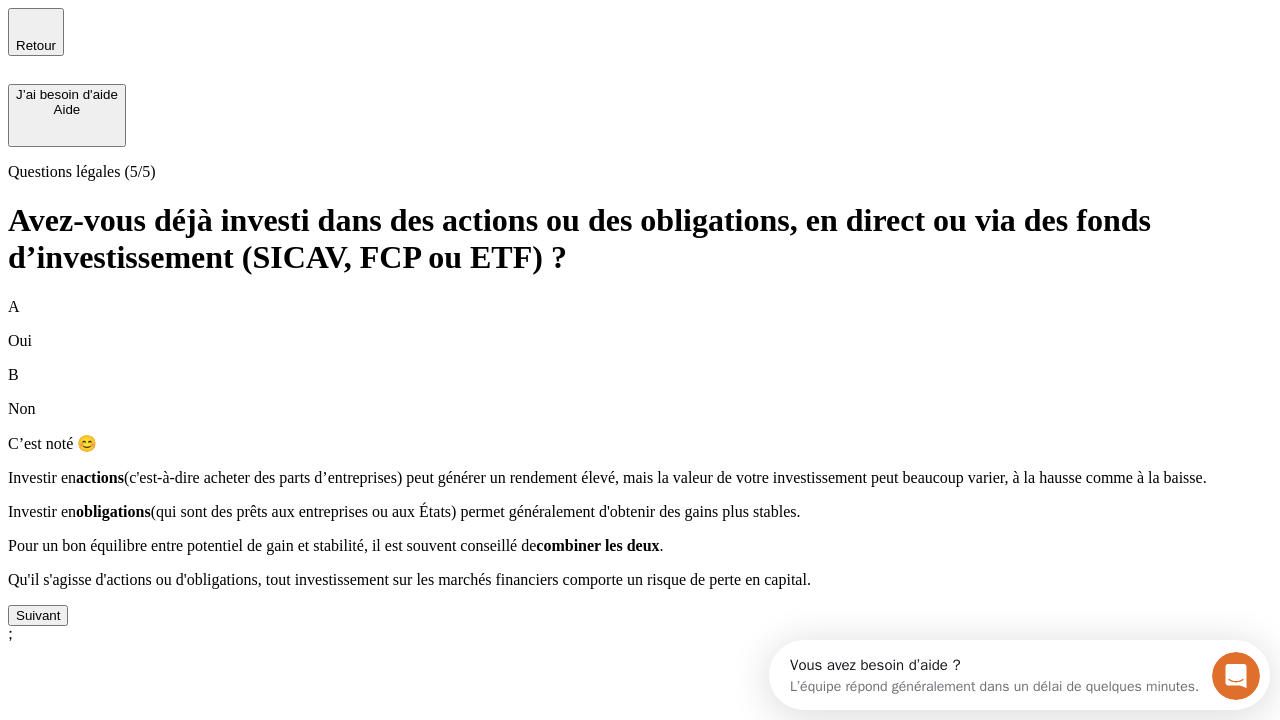 click on "Suivant" at bounding box center [38, 615] 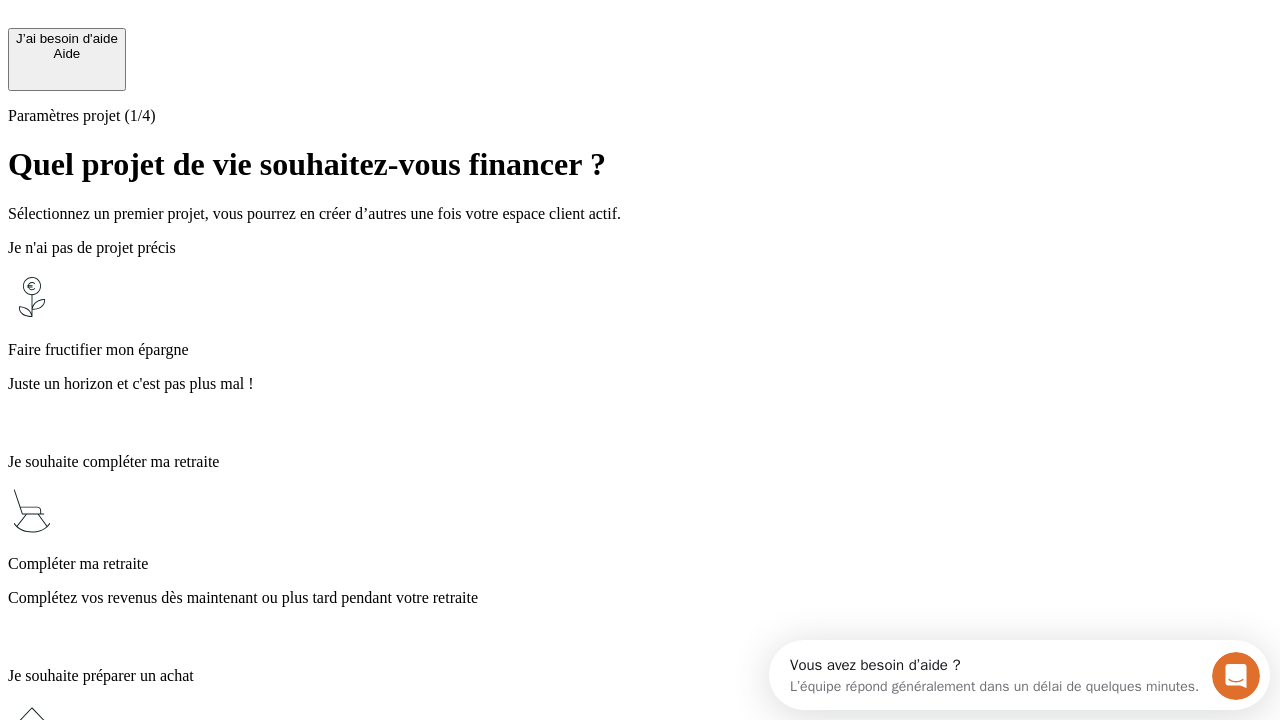 click on "Profitez des avantages fiscaux de l’assurance-vie" at bounding box center (640, 1354) 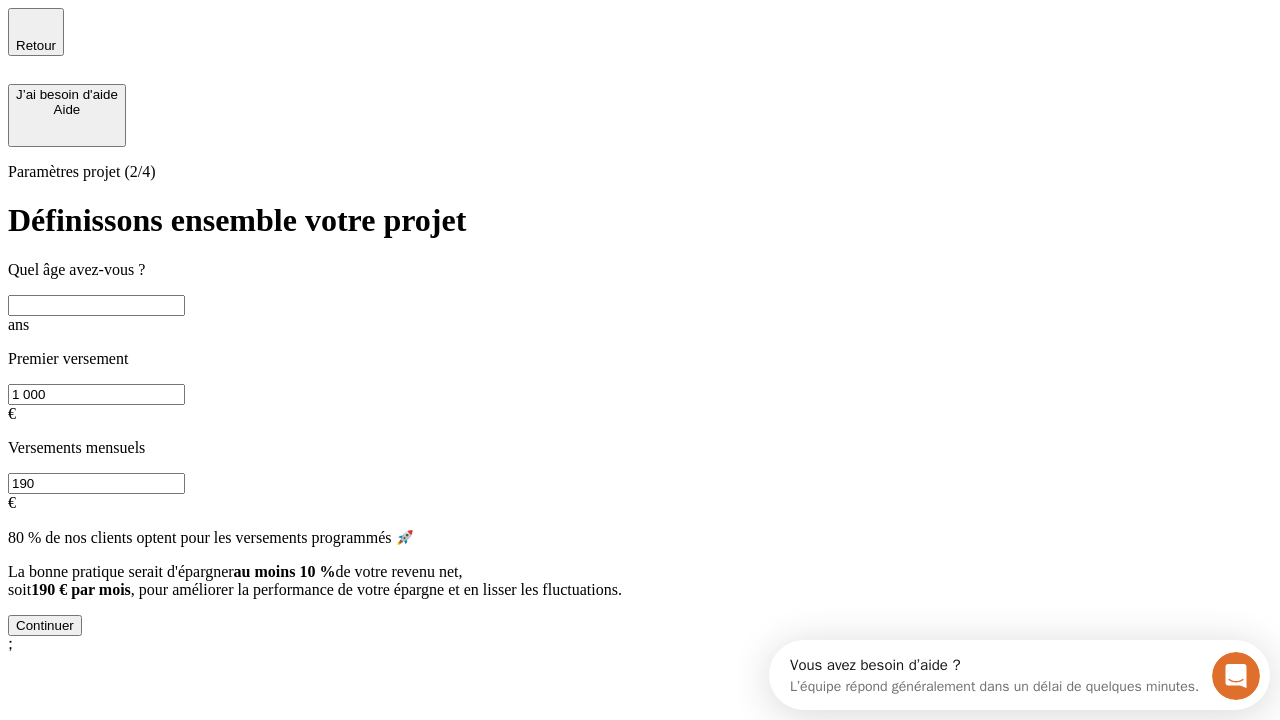 click at bounding box center (96, 305) 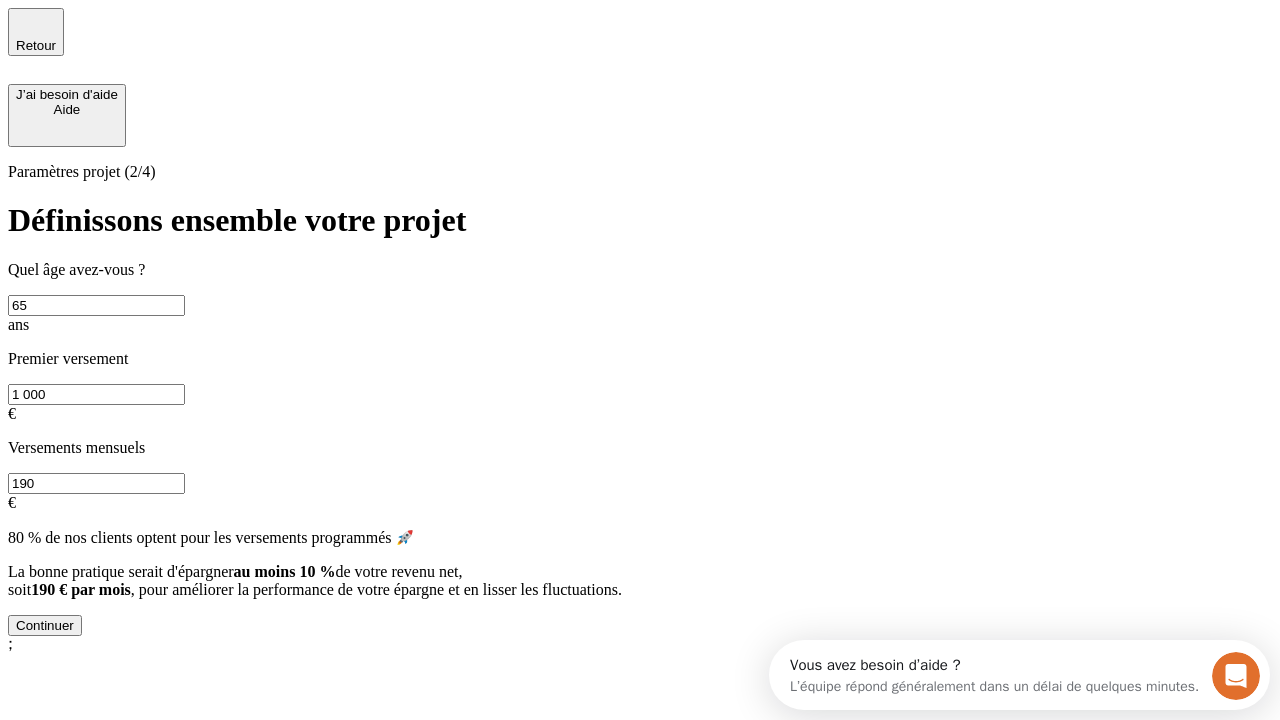 type on "65" 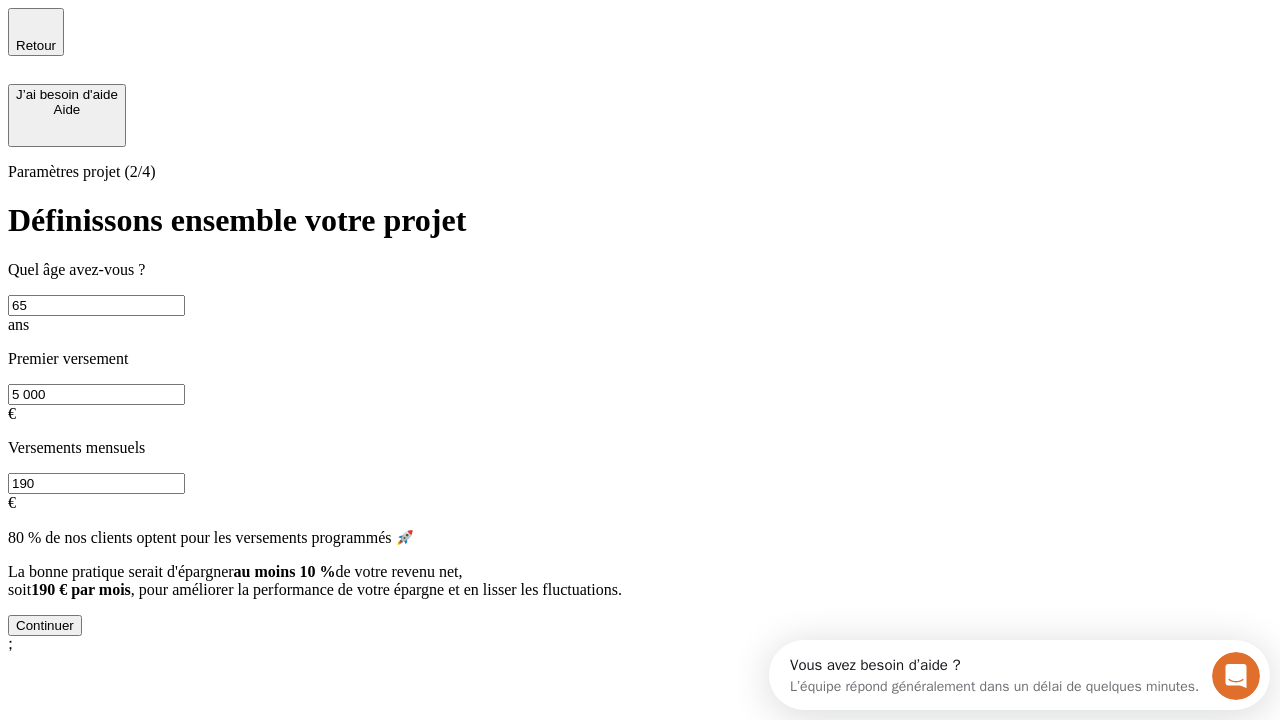 type on "5 000" 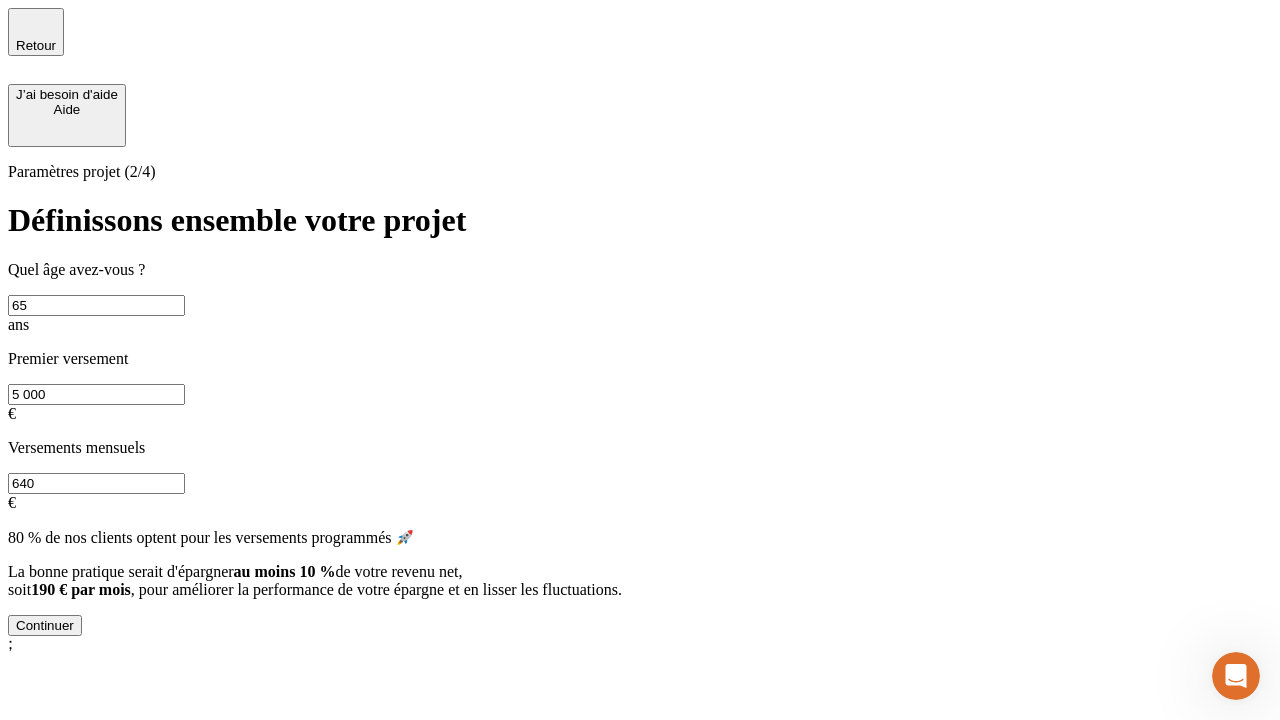 type on "640" 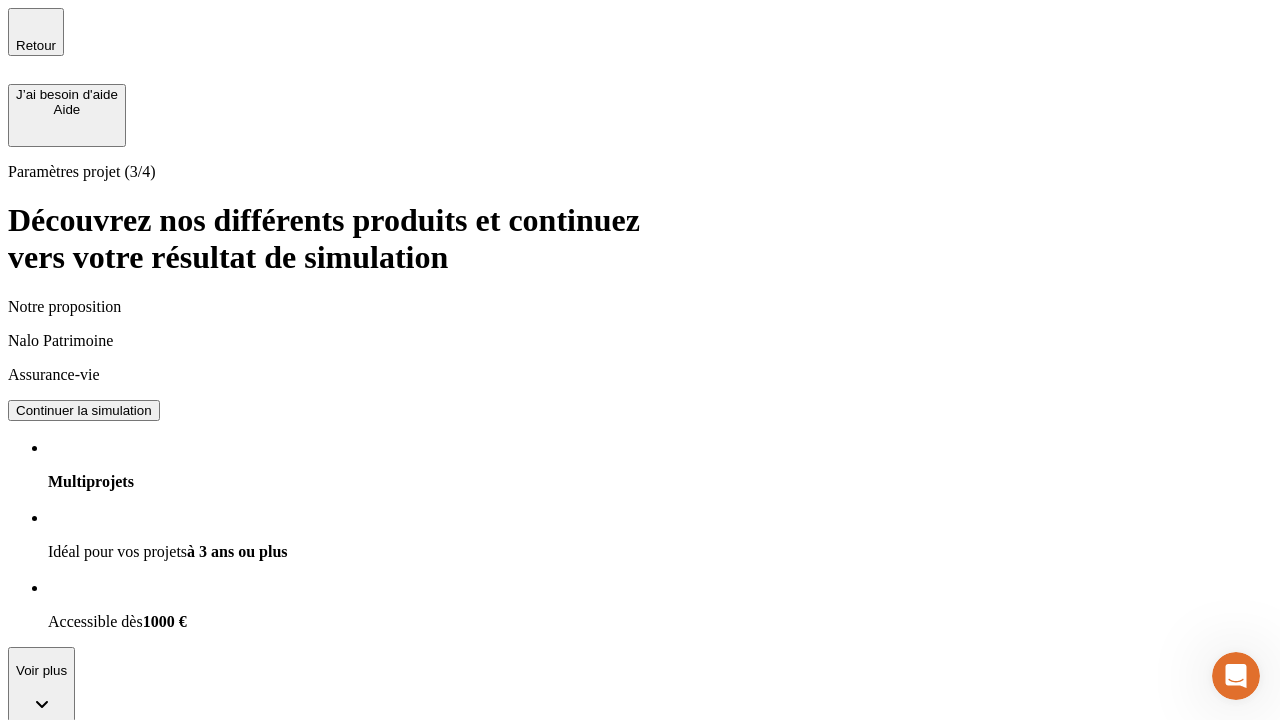 click on "Continuer la simulation" at bounding box center (84, 410) 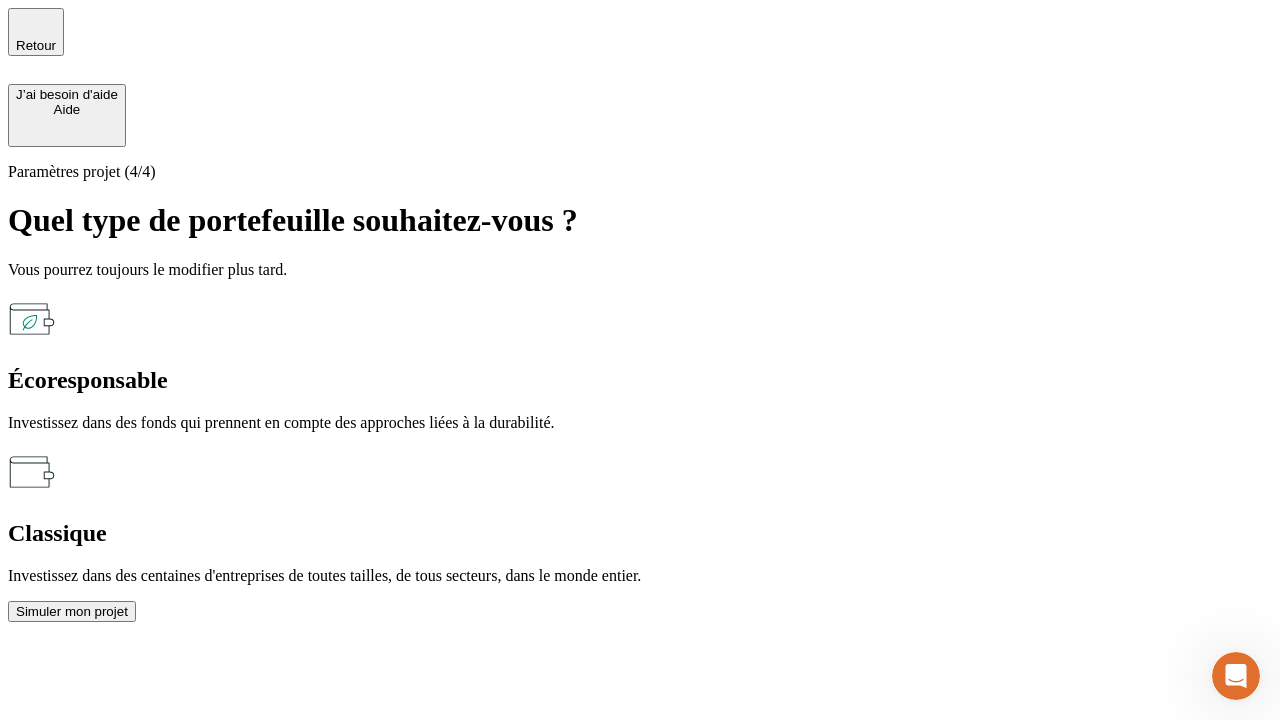 click on "Classique" at bounding box center (640, 533) 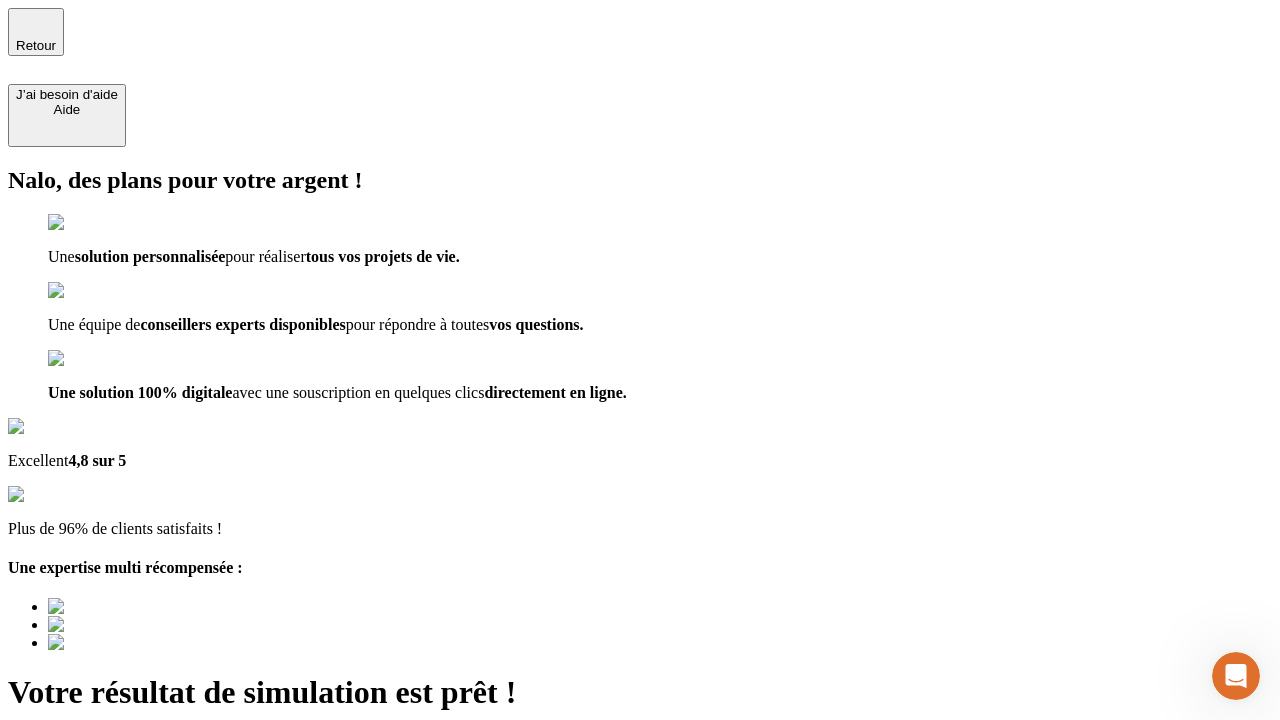 click on "Découvrir ma simulation" at bounding box center (87, 881) 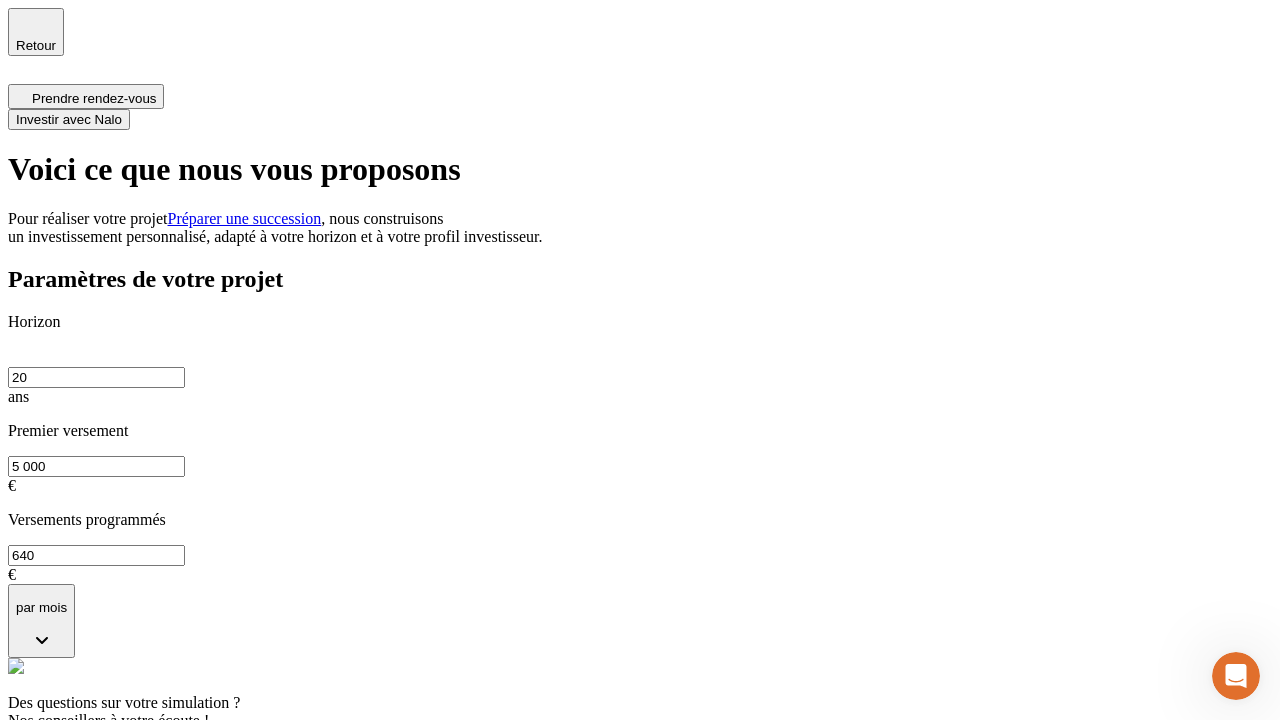 click on "Investir avec Nalo" at bounding box center (69, 119) 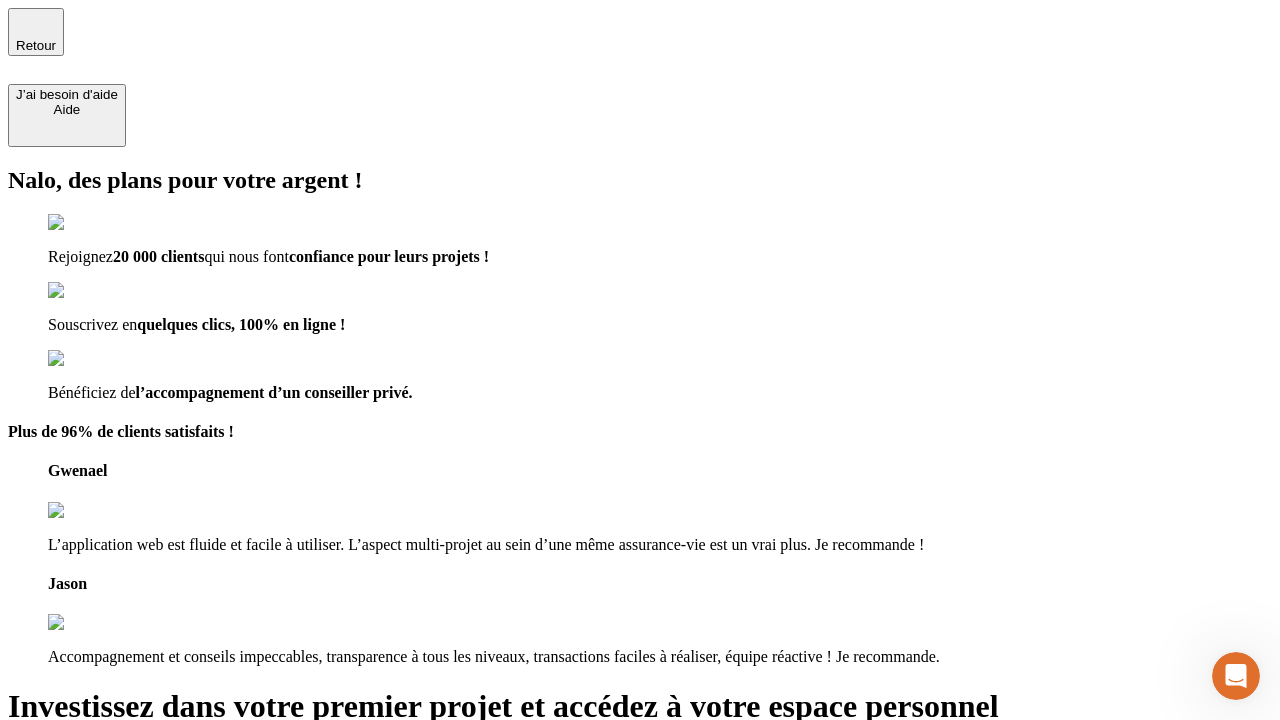 type on "testplaywright-marie-transmission-1@example.com" 